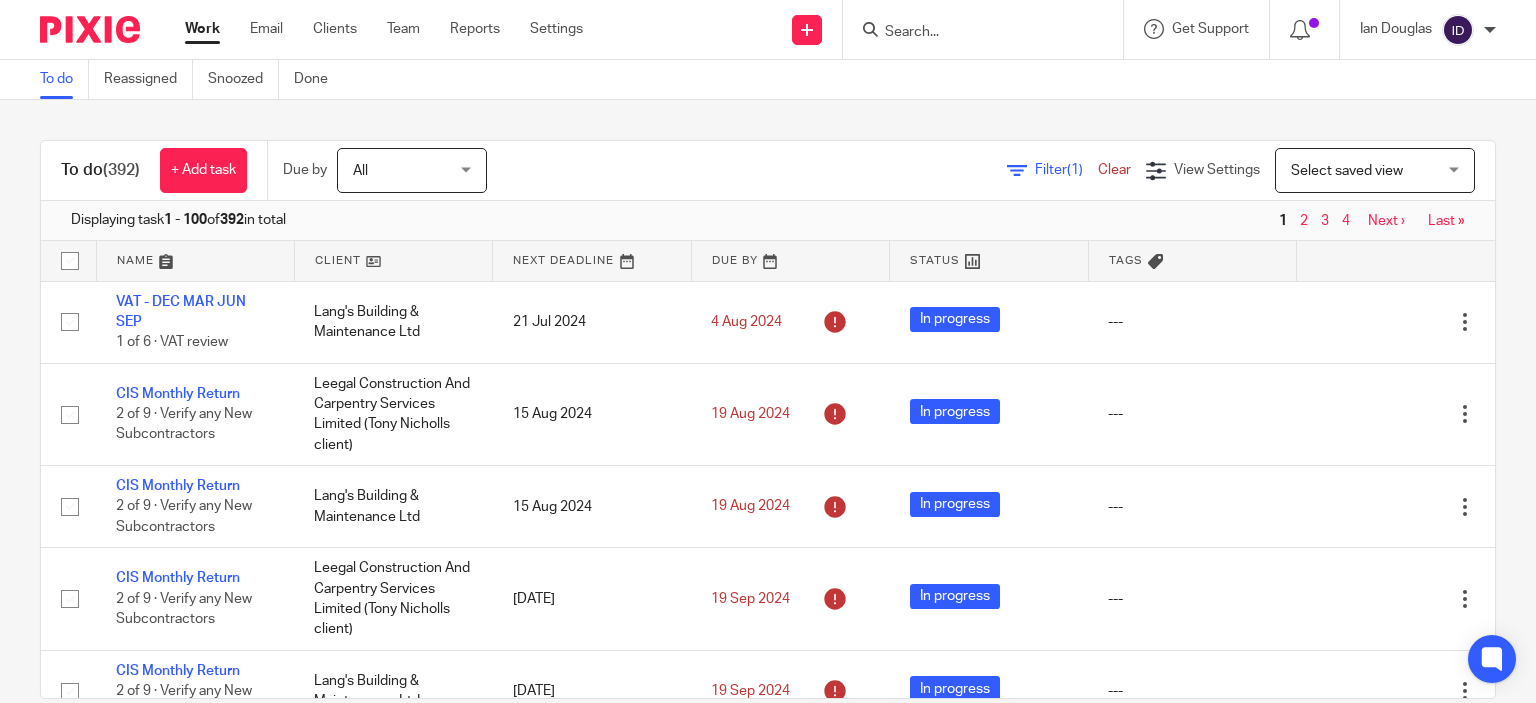 scroll, scrollTop: 0, scrollLeft: 0, axis: both 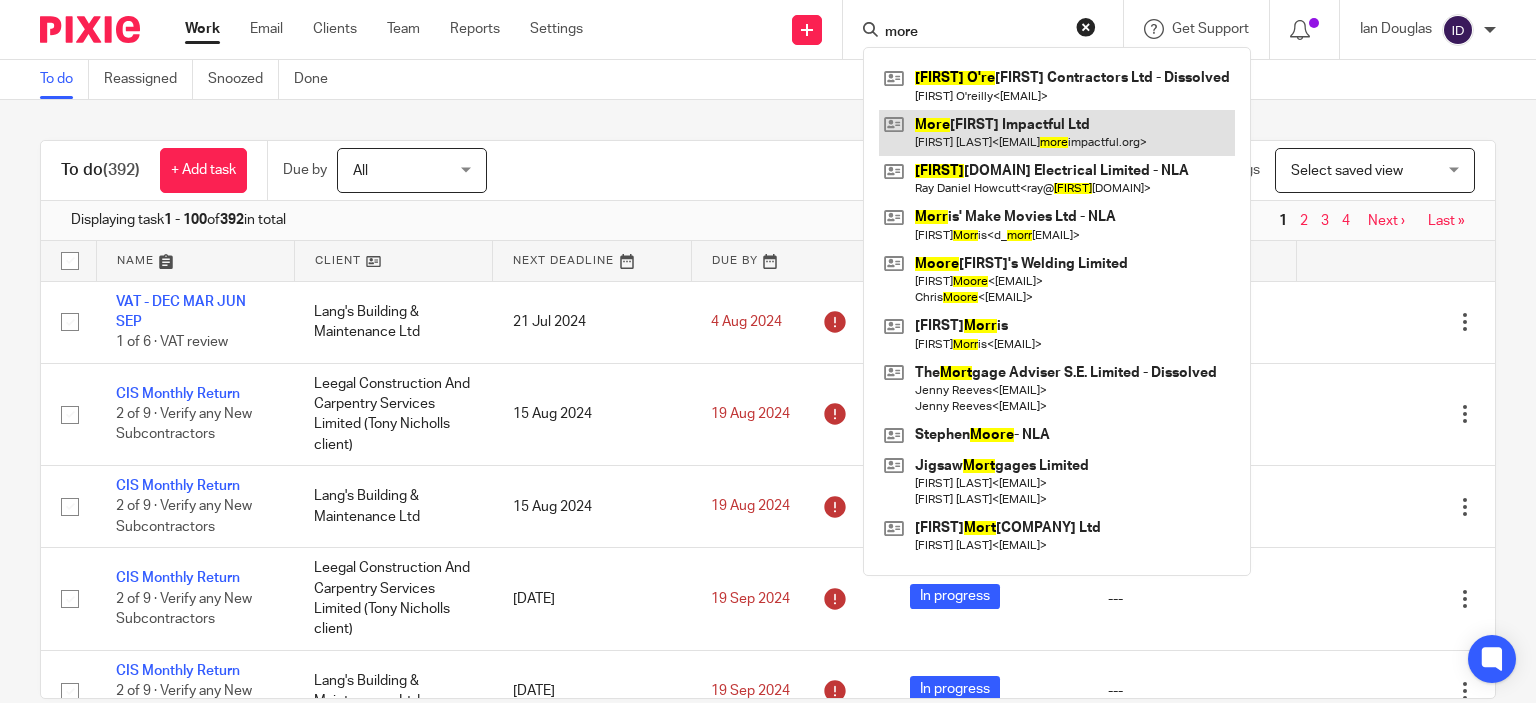 type on "more" 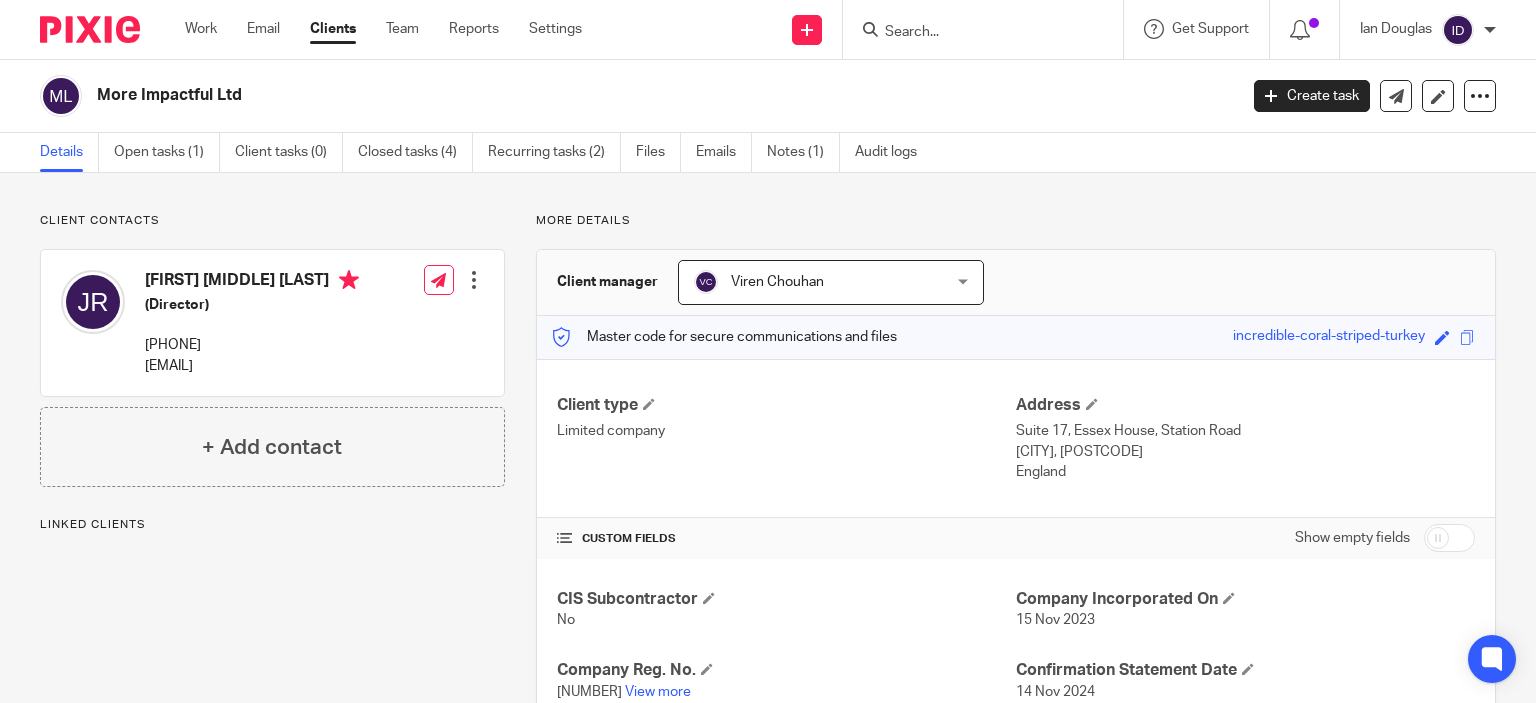 scroll, scrollTop: 0, scrollLeft: 0, axis: both 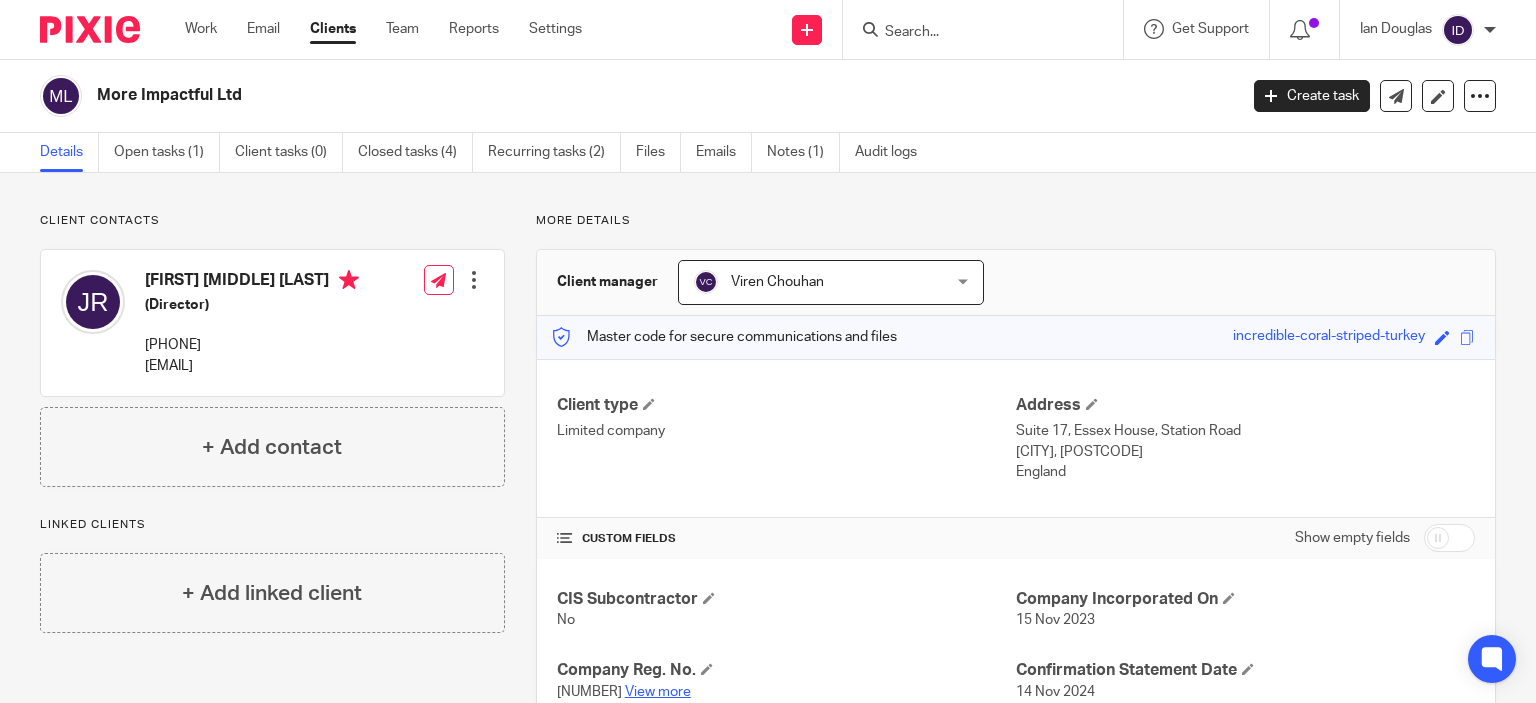 click on "View more" at bounding box center [658, 692] 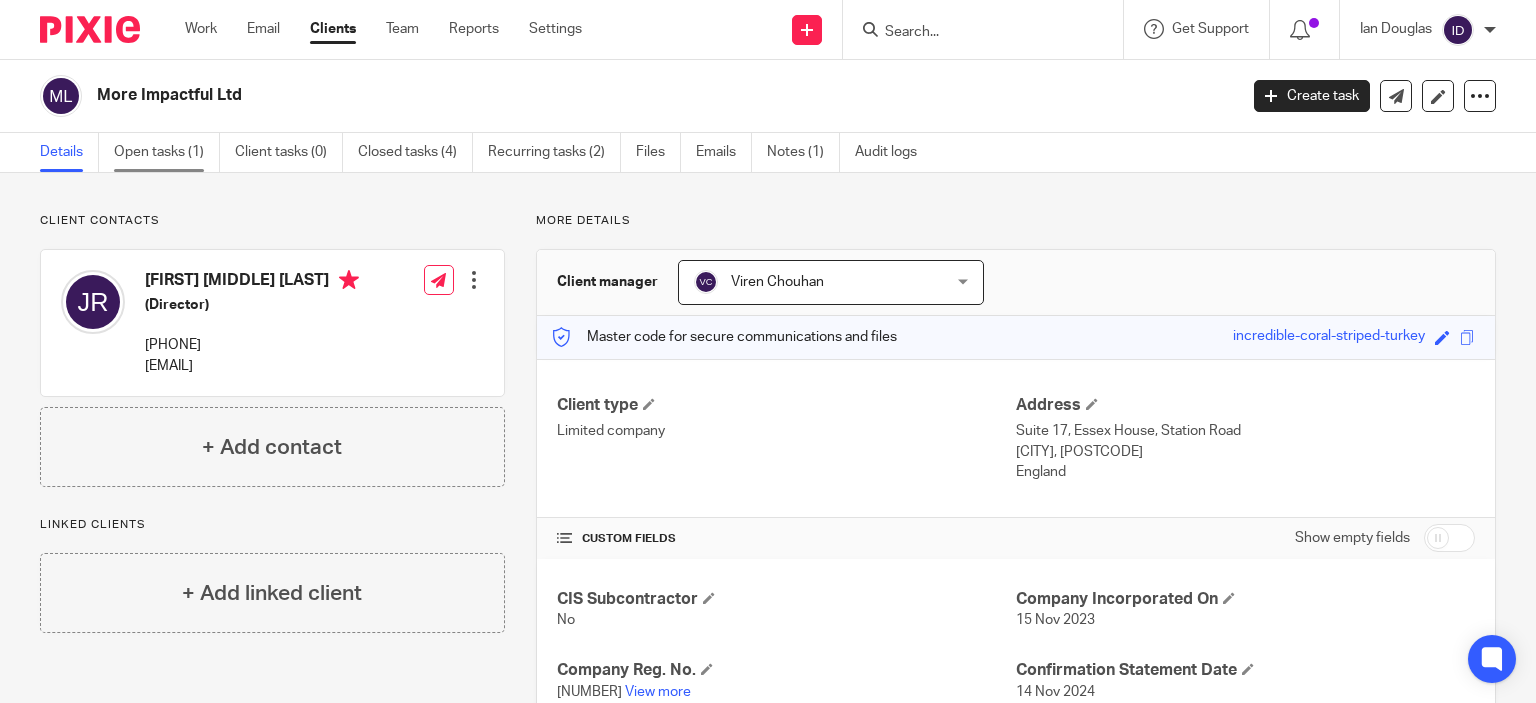 click on "Open tasks (1)" at bounding box center [167, 152] 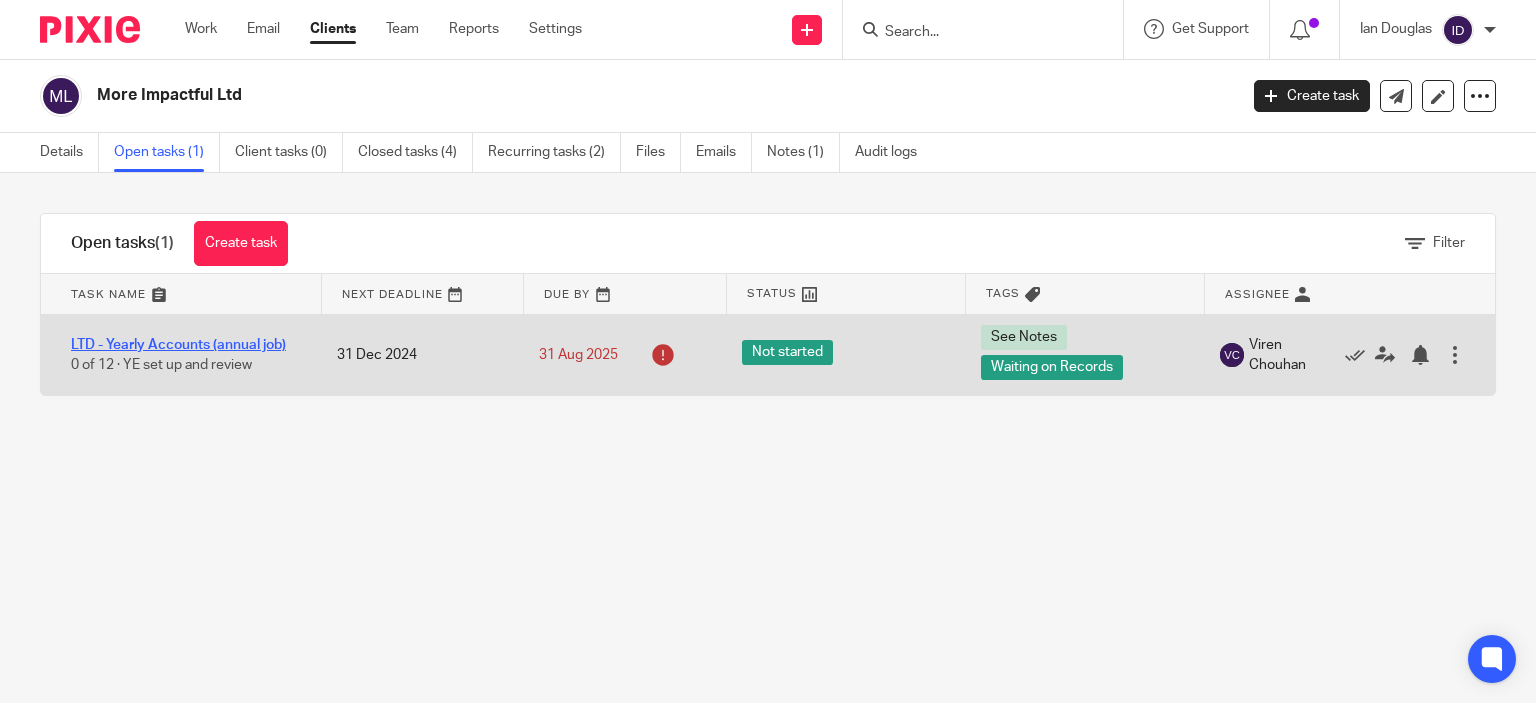 scroll, scrollTop: 0, scrollLeft: 0, axis: both 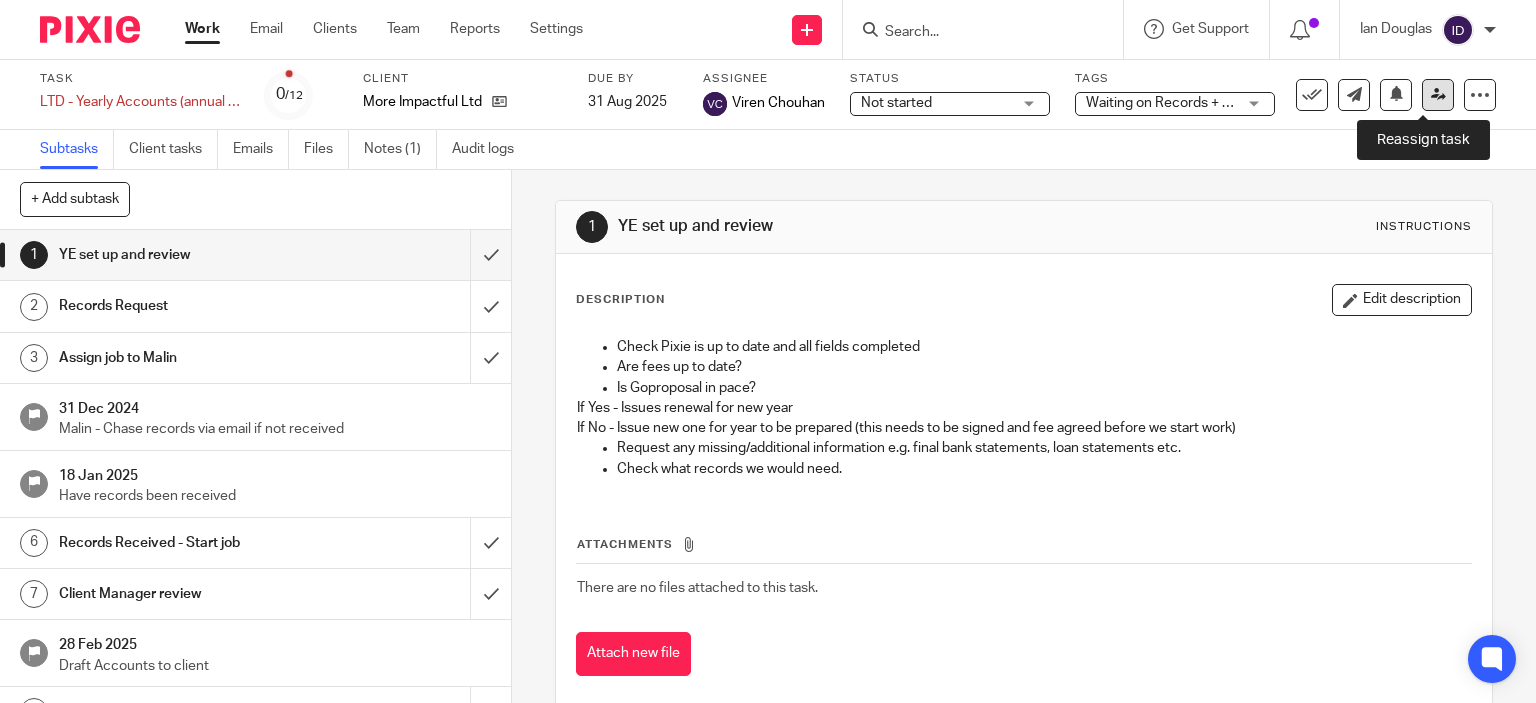 click at bounding box center [1438, 95] 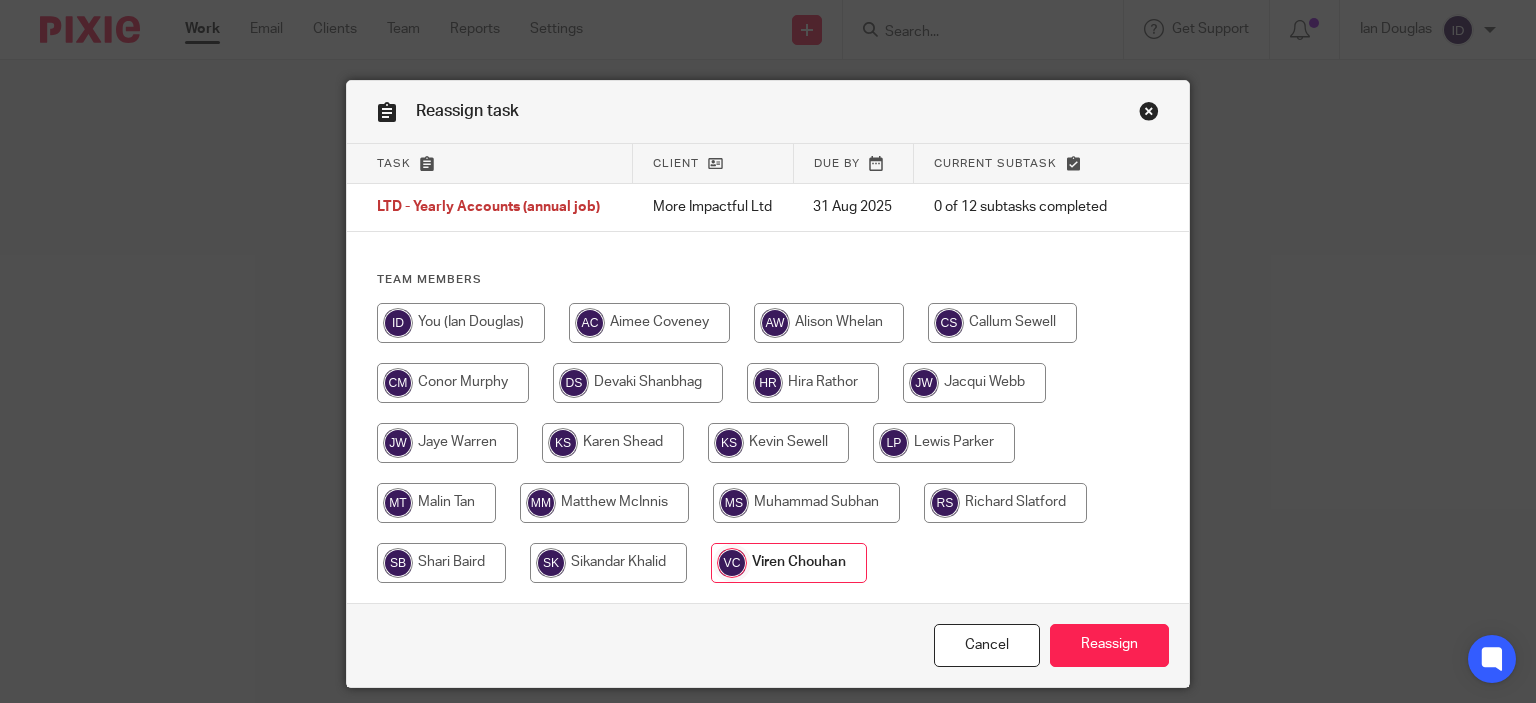 scroll, scrollTop: 0, scrollLeft: 0, axis: both 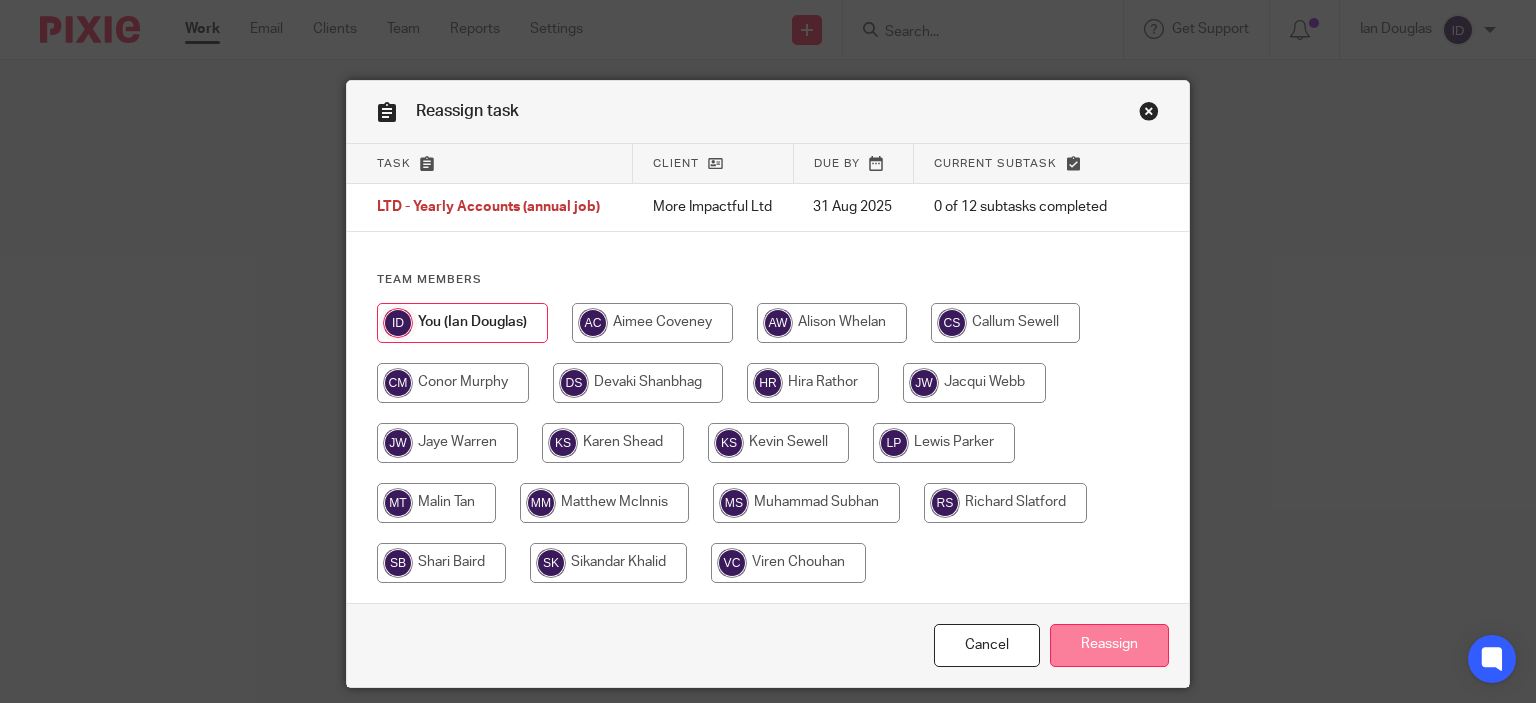 click on "Reassign" at bounding box center [1109, 645] 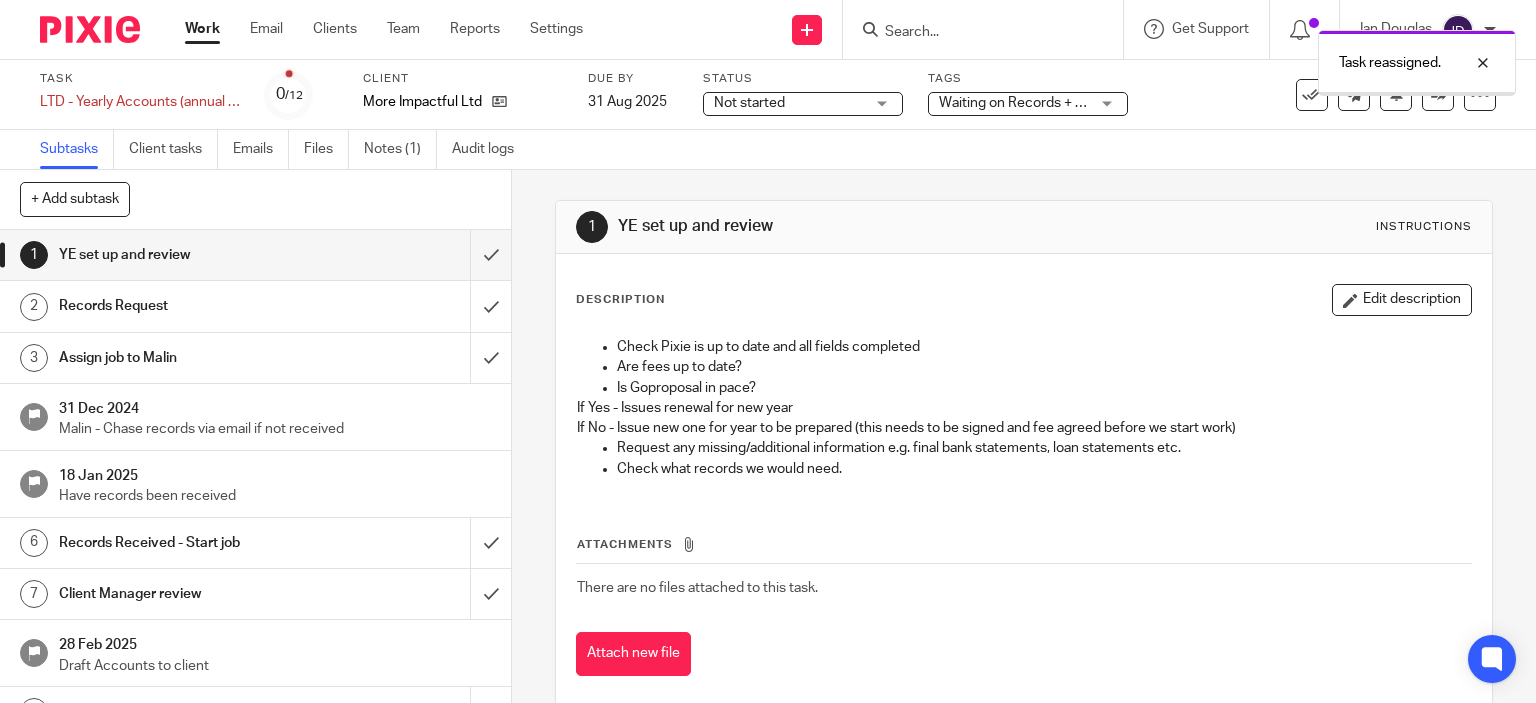 scroll, scrollTop: 0, scrollLeft: 0, axis: both 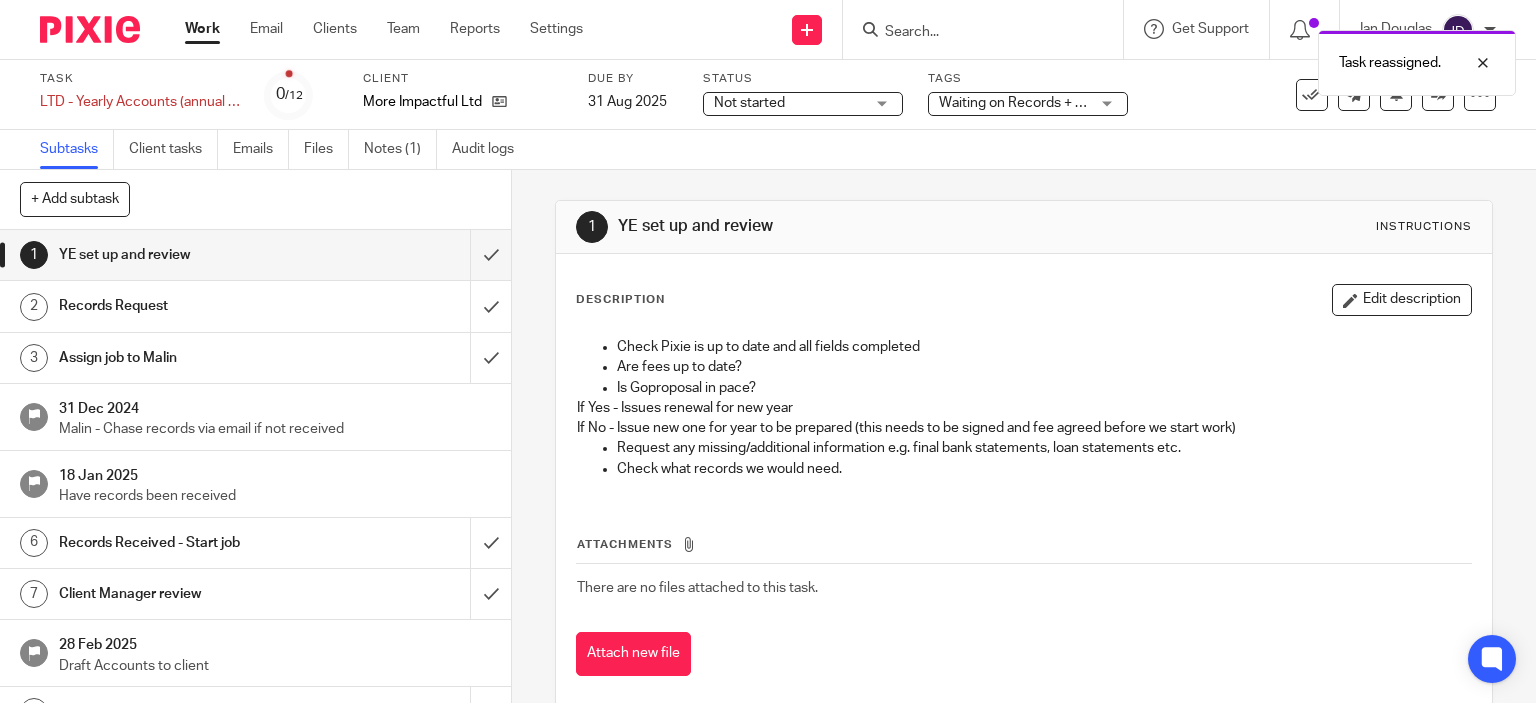 click on "Waiting on Records + [PHONE]" at bounding box center (1014, 103) 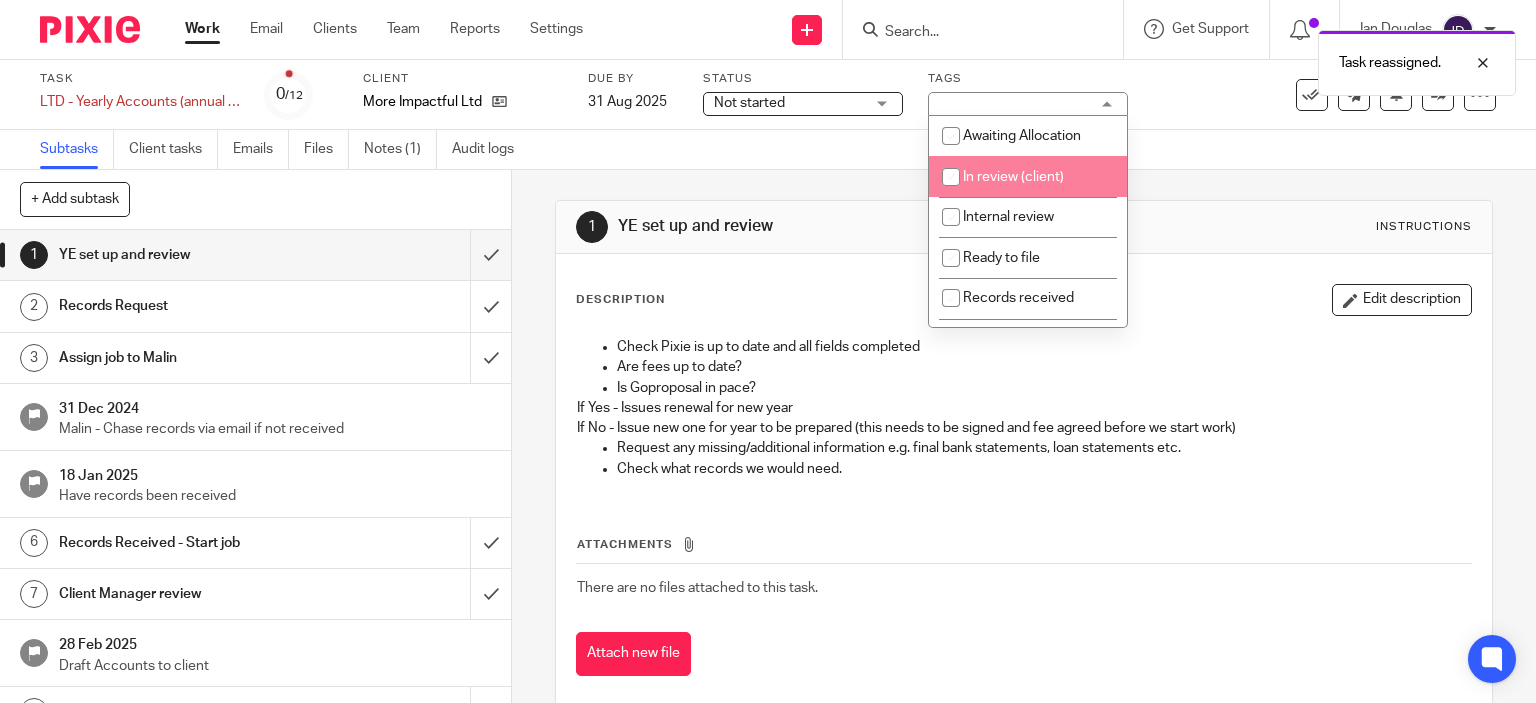 click on "In review (client)" at bounding box center (1013, 177) 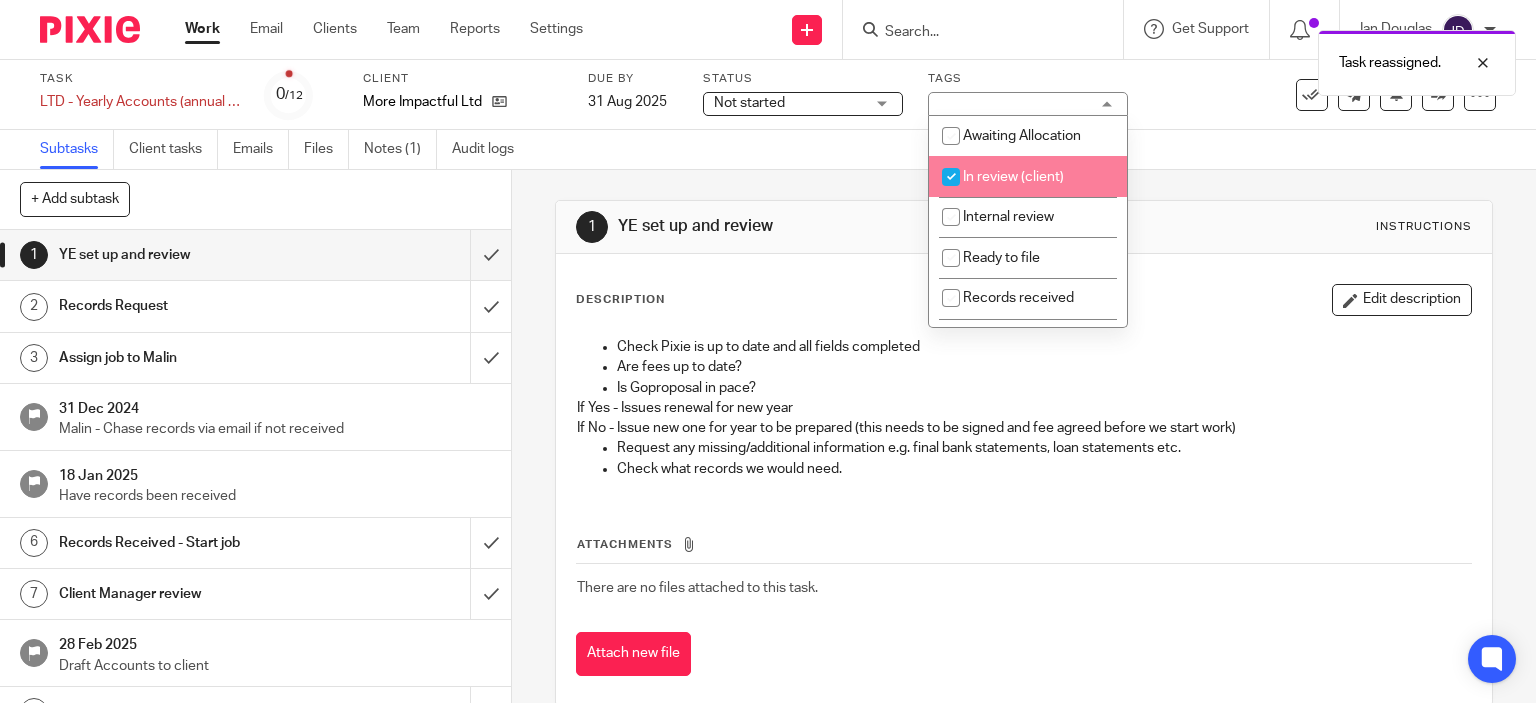 checkbox on "true" 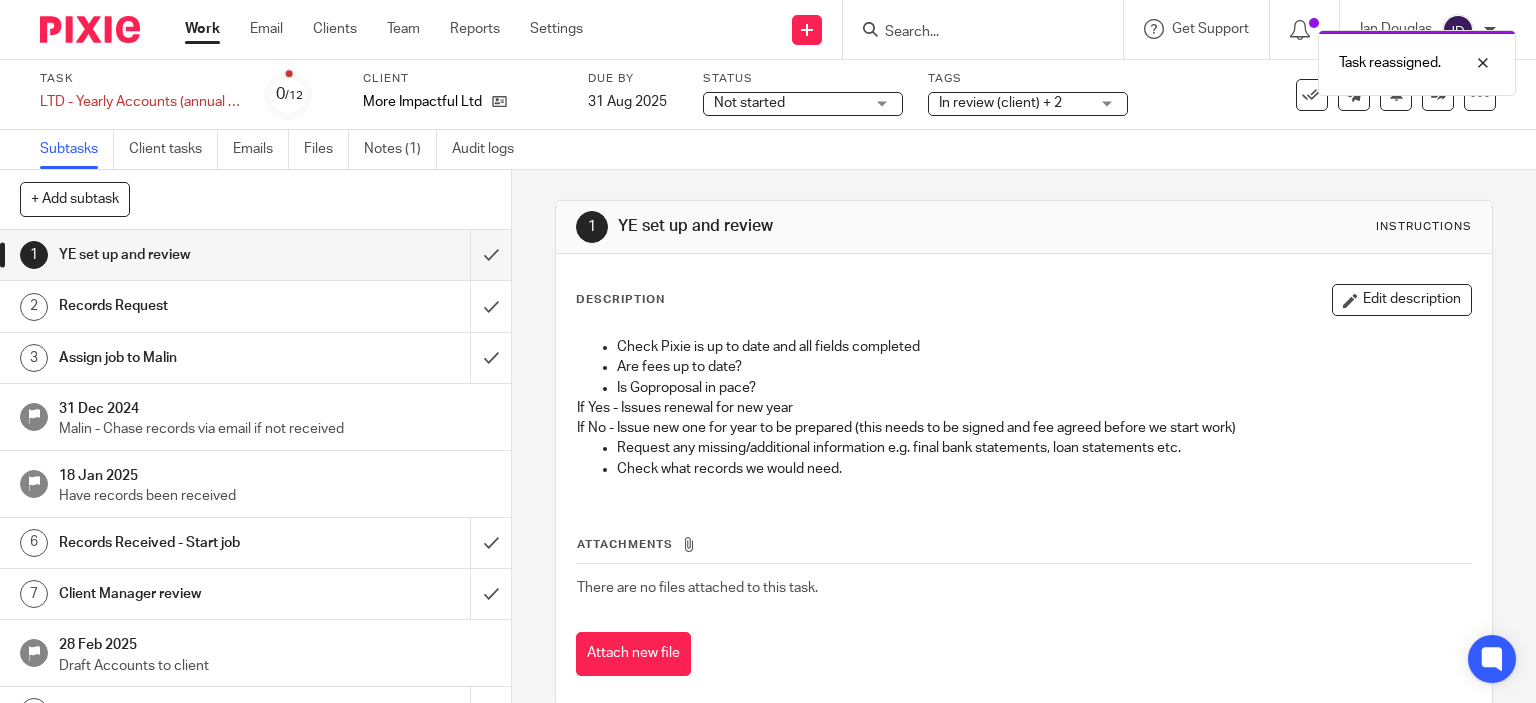 click on "1
YE set up and review
Instructions
Description
Edit description
Check Pixie is up to date and all fields completed Are fees up to date? Is Goproposal in pace? If Yes - Issues renewal for new year If No - Issue new one for year to be prepared (this needs to be signed and fee agreed before we start work) Request any missing/additional information e.g. final bank statements, loan statements etc. Check what records we would need.           Attachments     There are no files attached to this task.   Attach new file" at bounding box center [1024, 453] 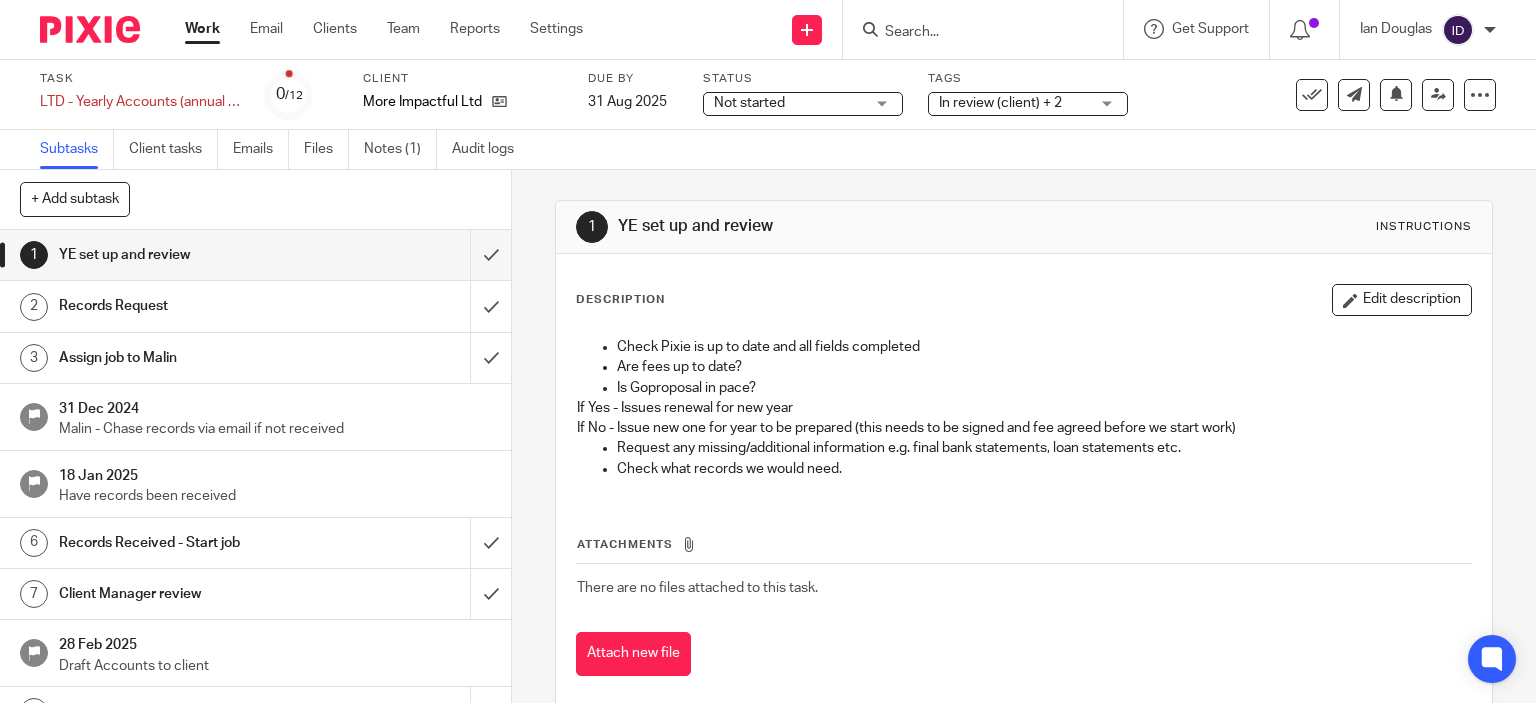 click at bounding box center [973, 33] 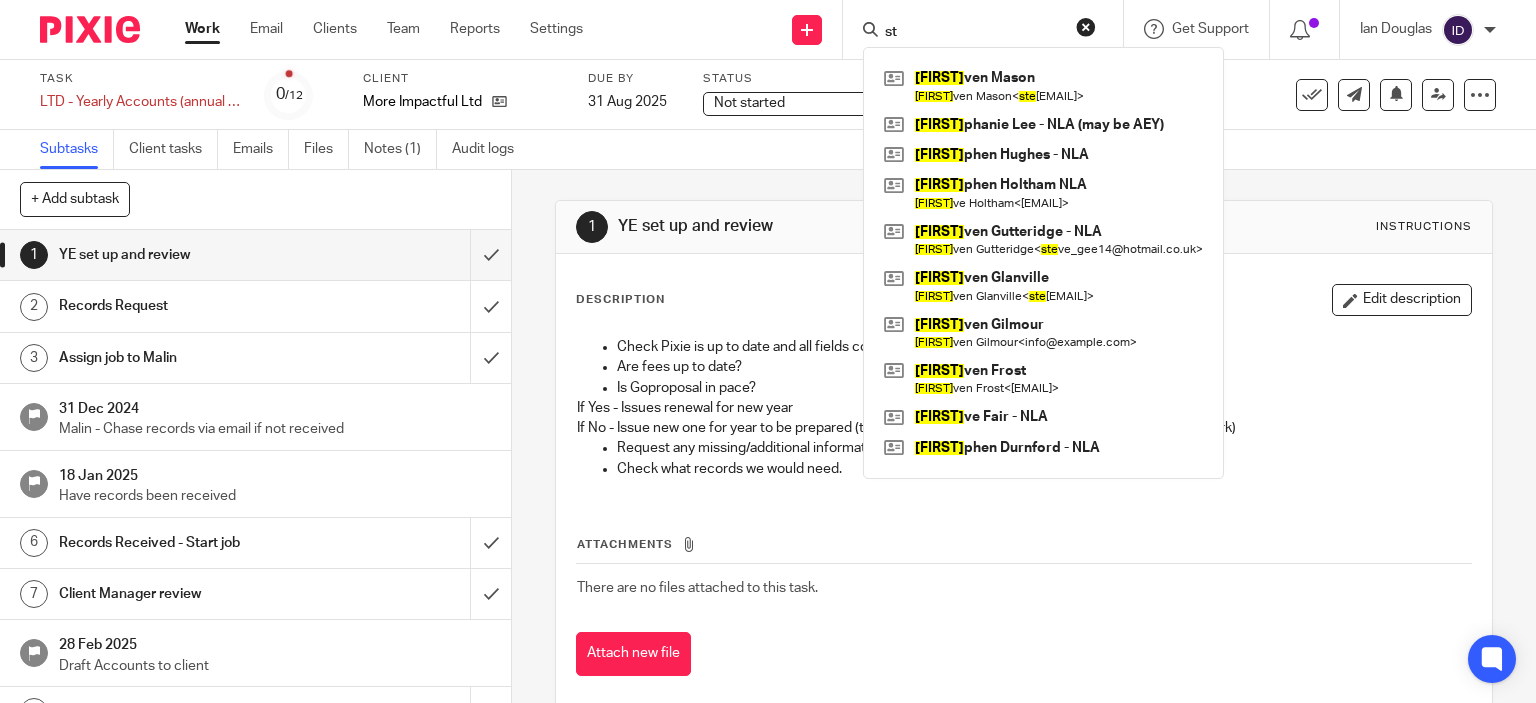 type on "s" 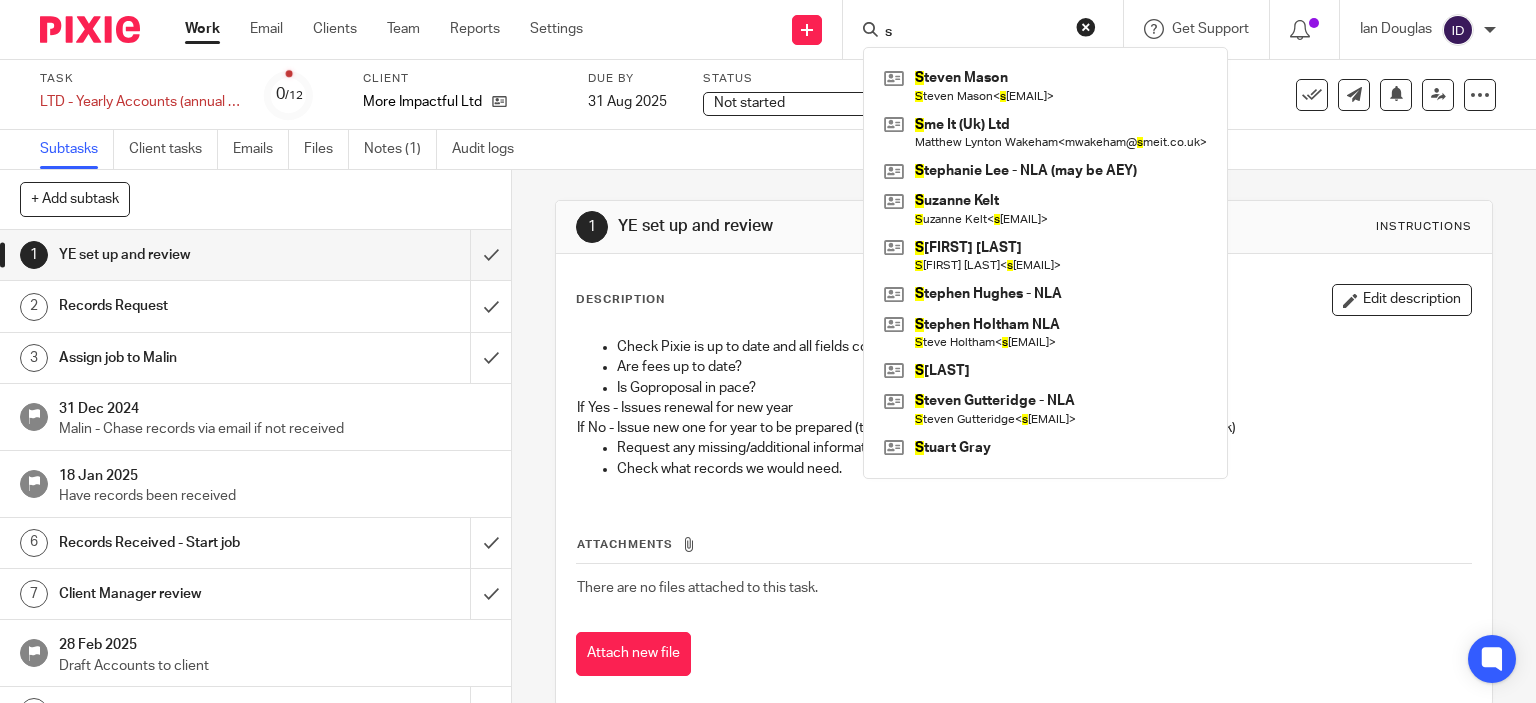 type 